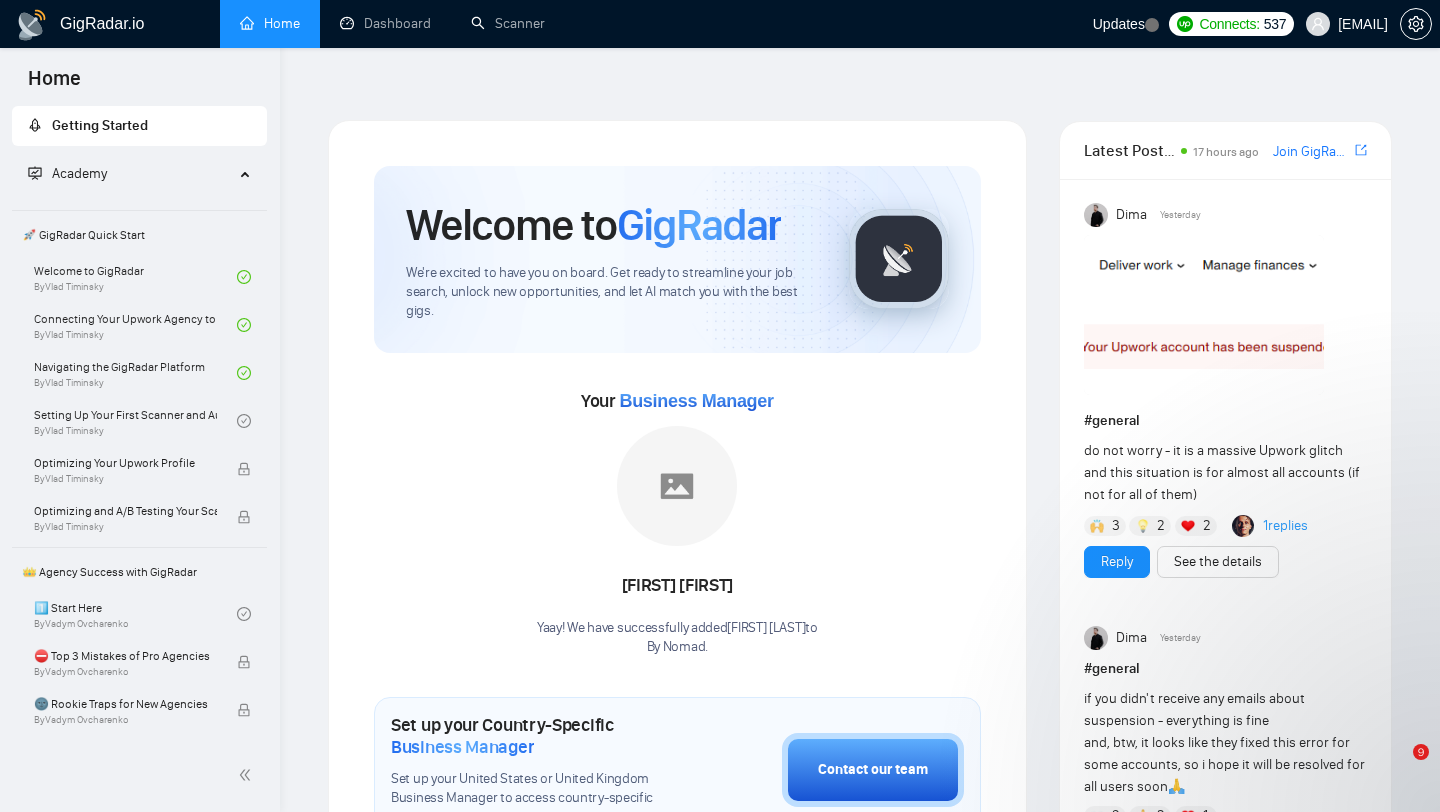 scroll, scrollTop: 0, scrollLeft: 0, axis: both 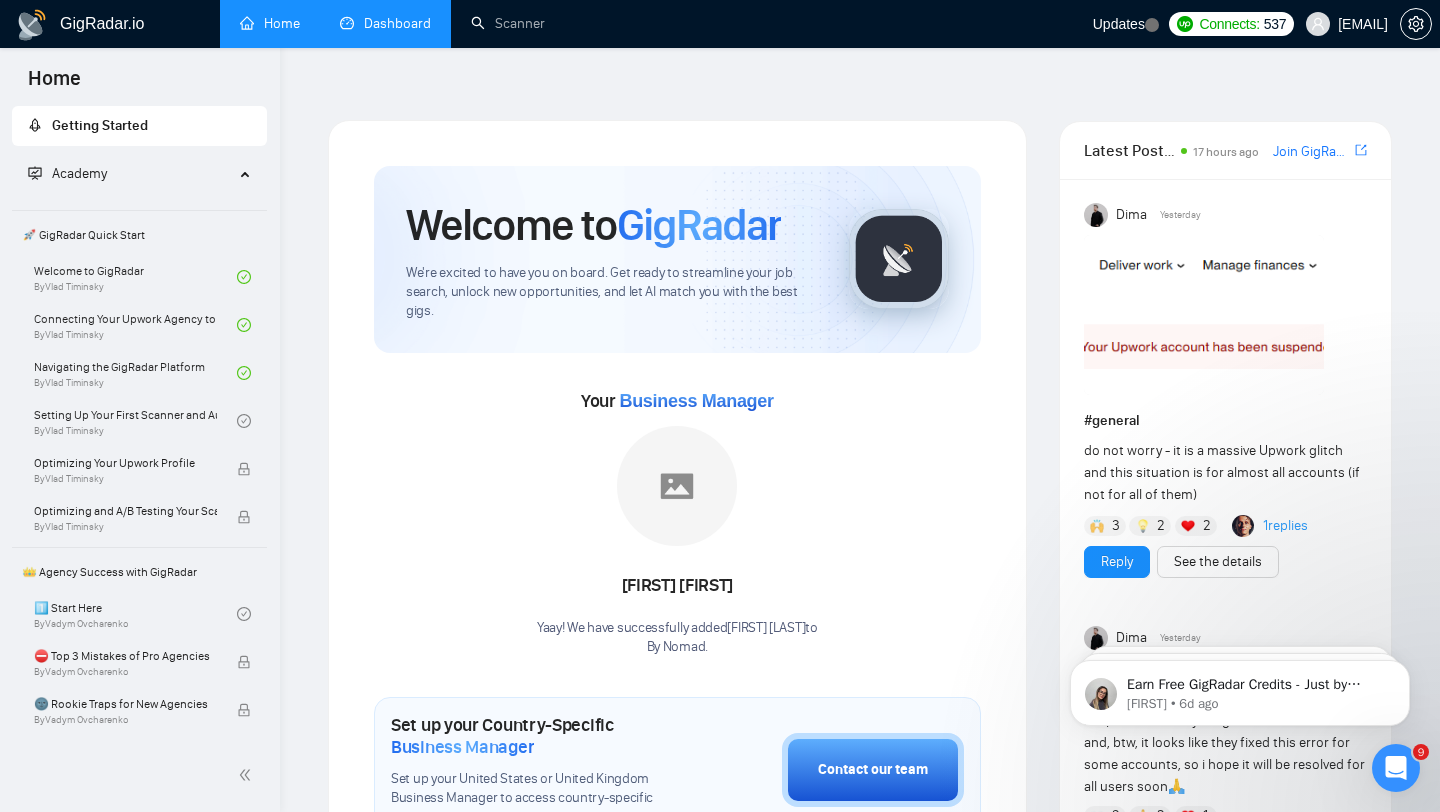 click on "Dashboard" at bounding box center (385, 23) 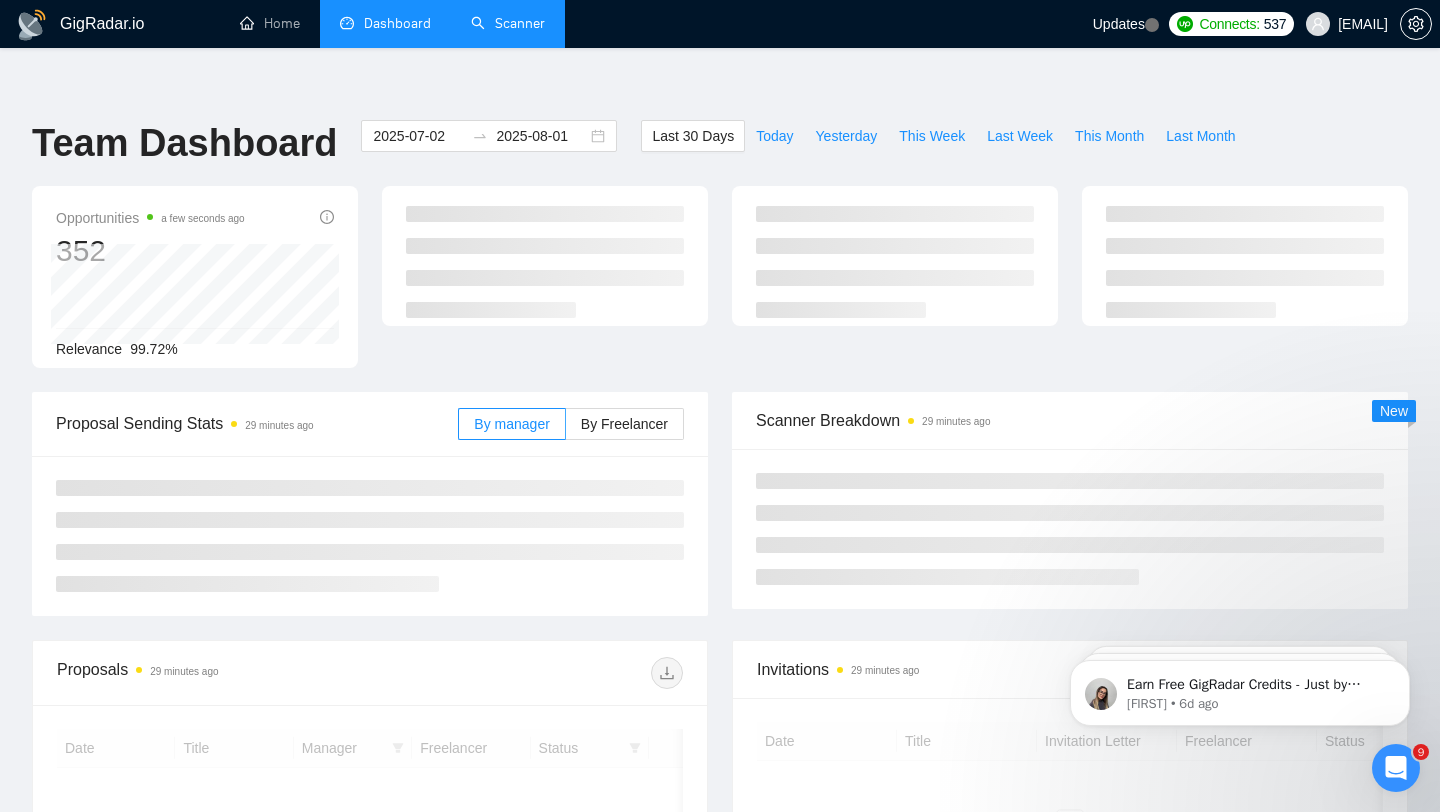 click on "Scanner" at bounding box center [508, 23] 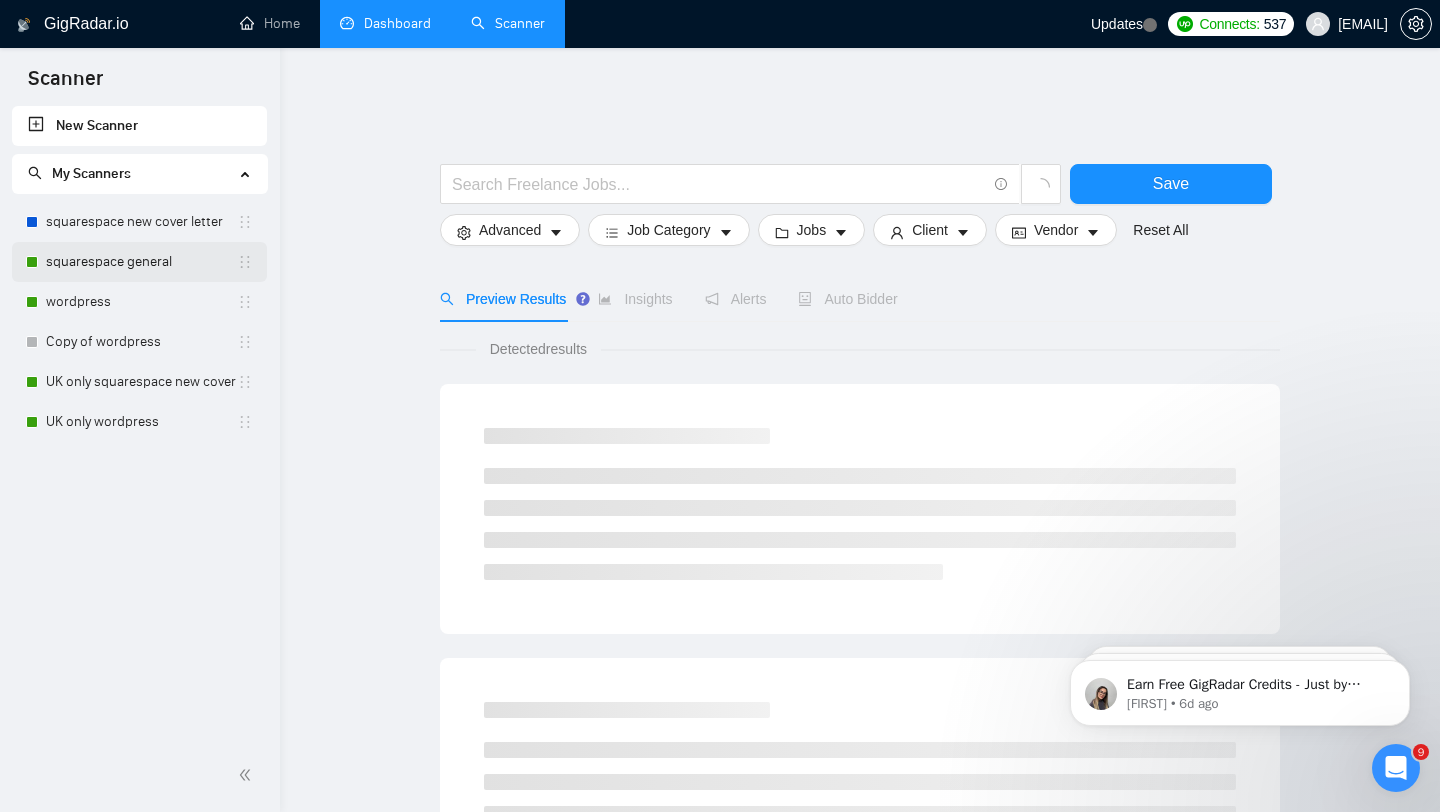 click on "squarespace general" at bounding box center [141, 262] 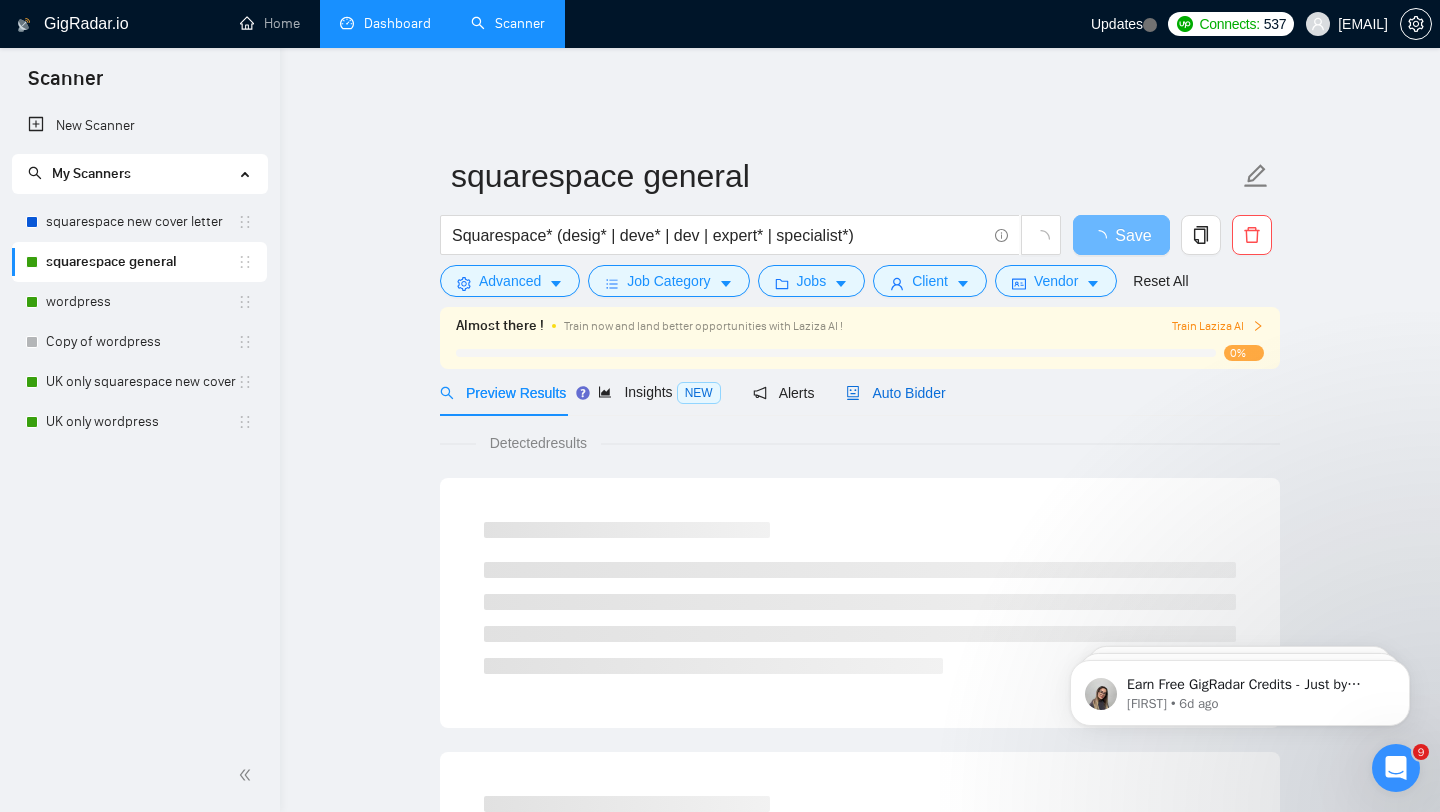 click on "Auto Bidder" at bounding box center (895, 393) 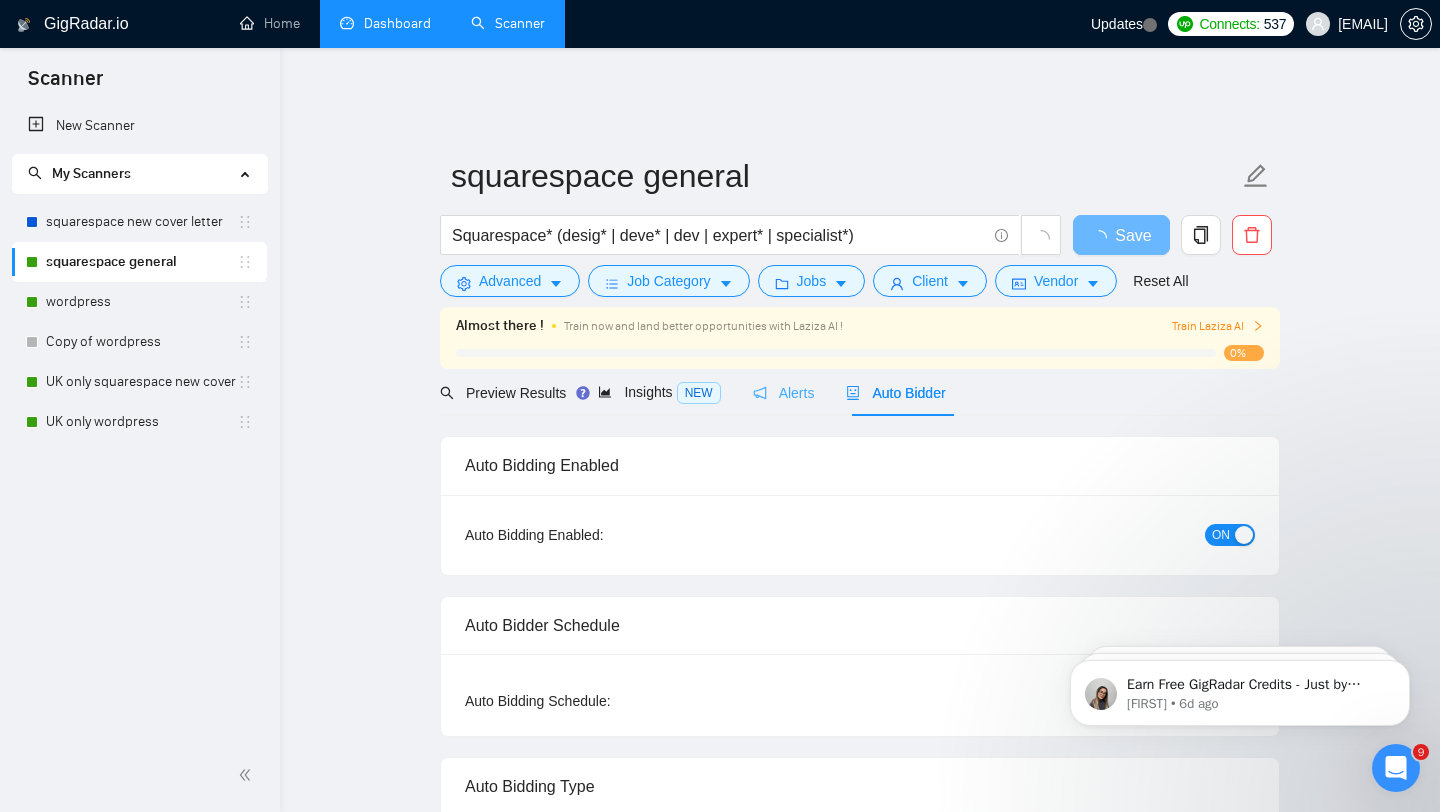 type 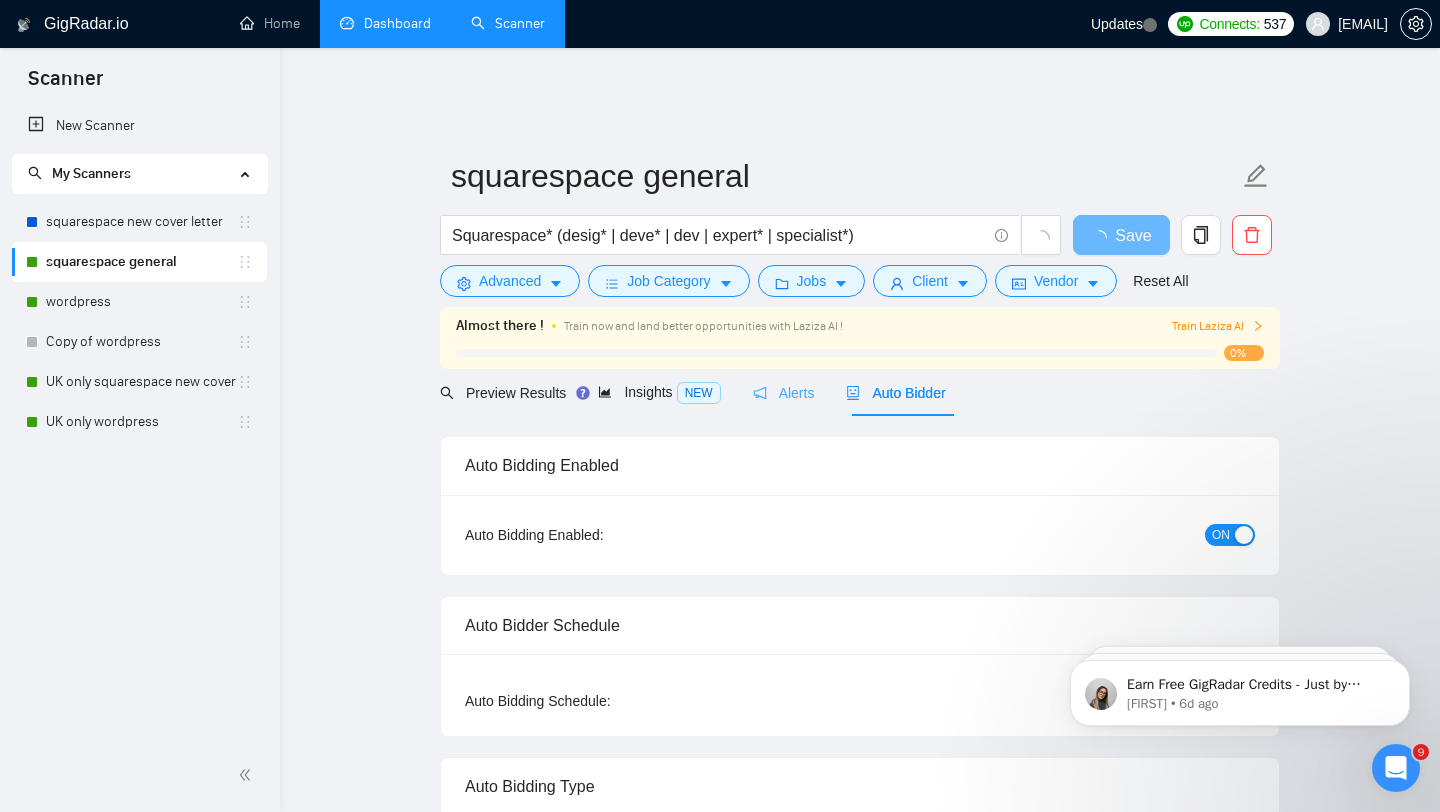 checkbox on "true" 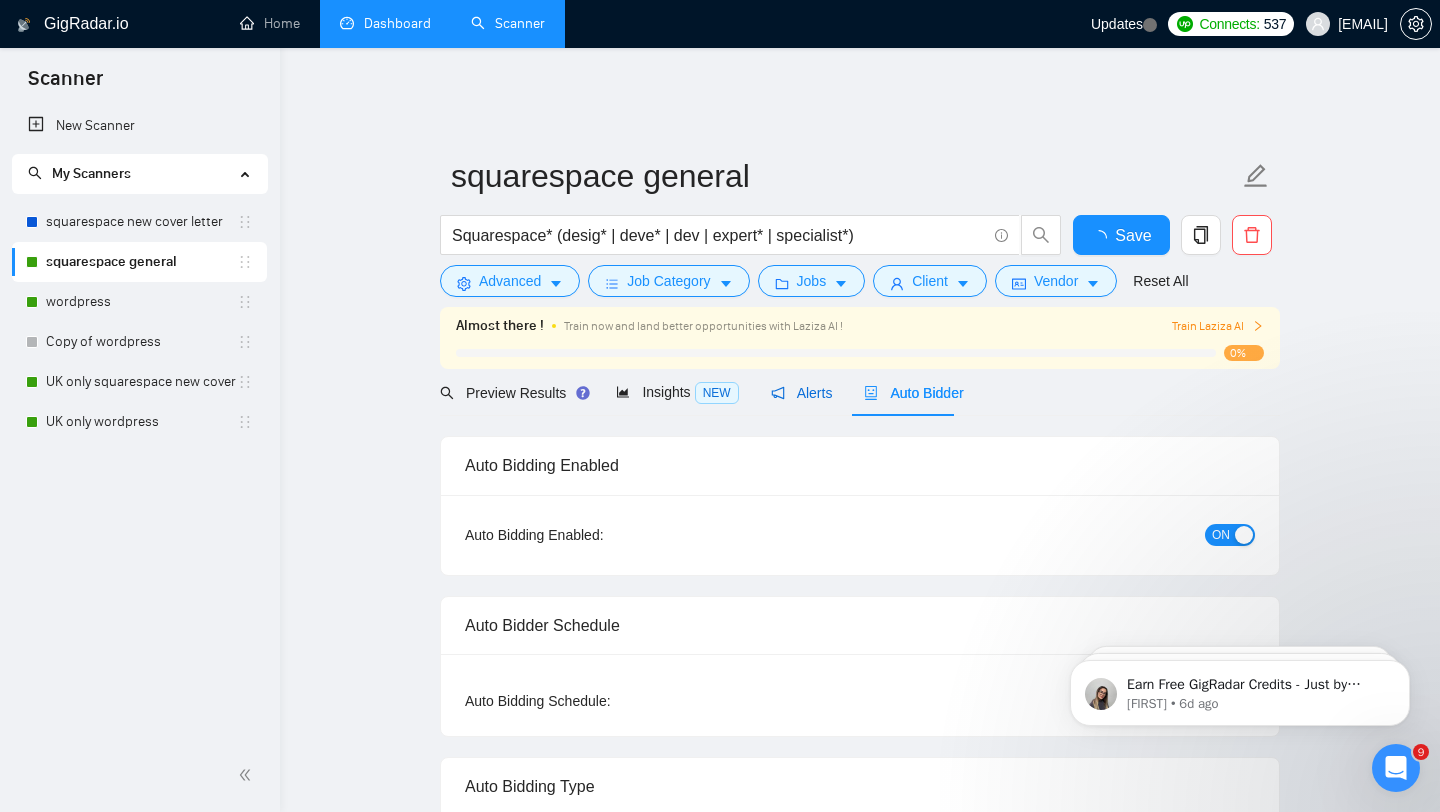 click on "Alerts" at bounding box center [802, 393] 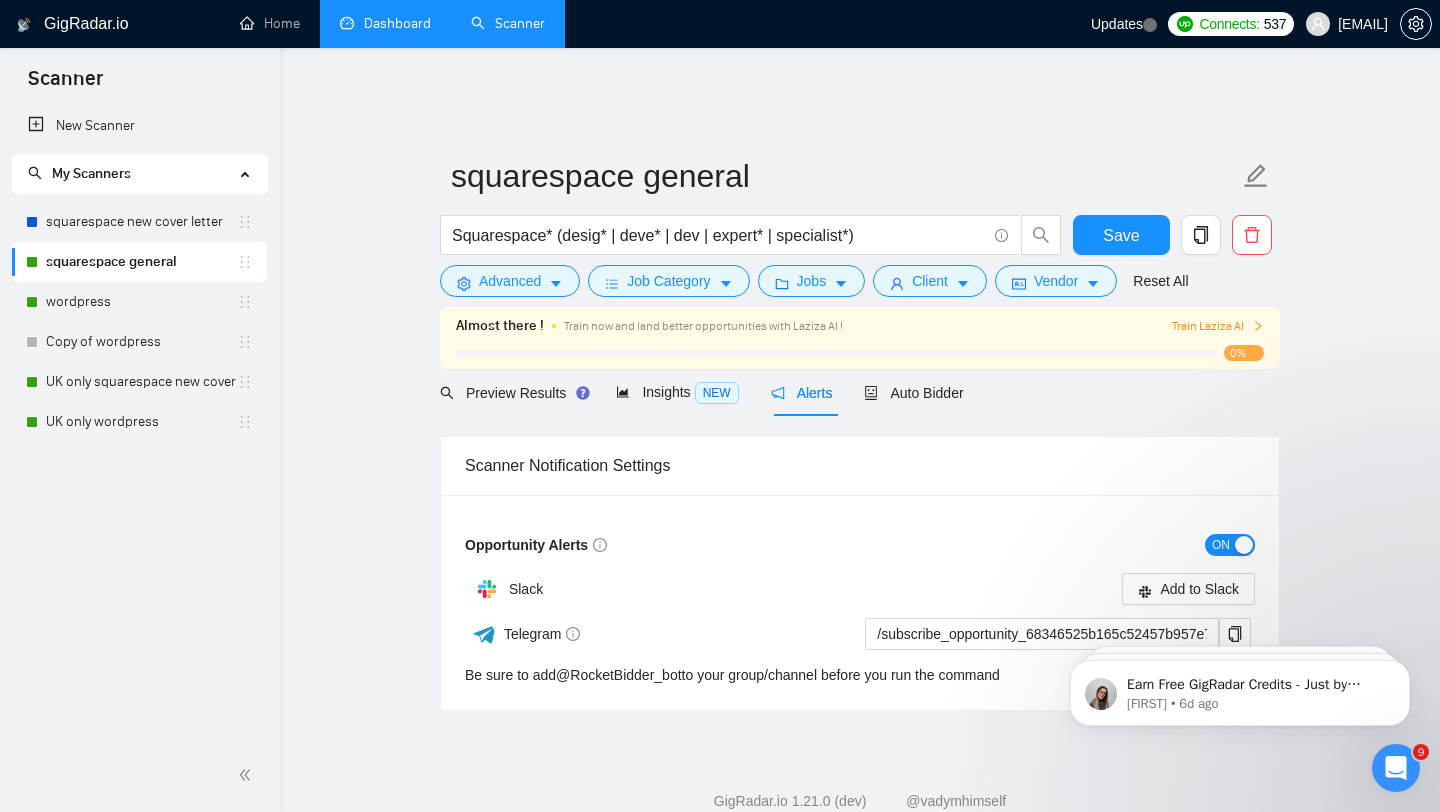 scroll, scrollTop: 38, scrollLeft: 0, axis: vertical 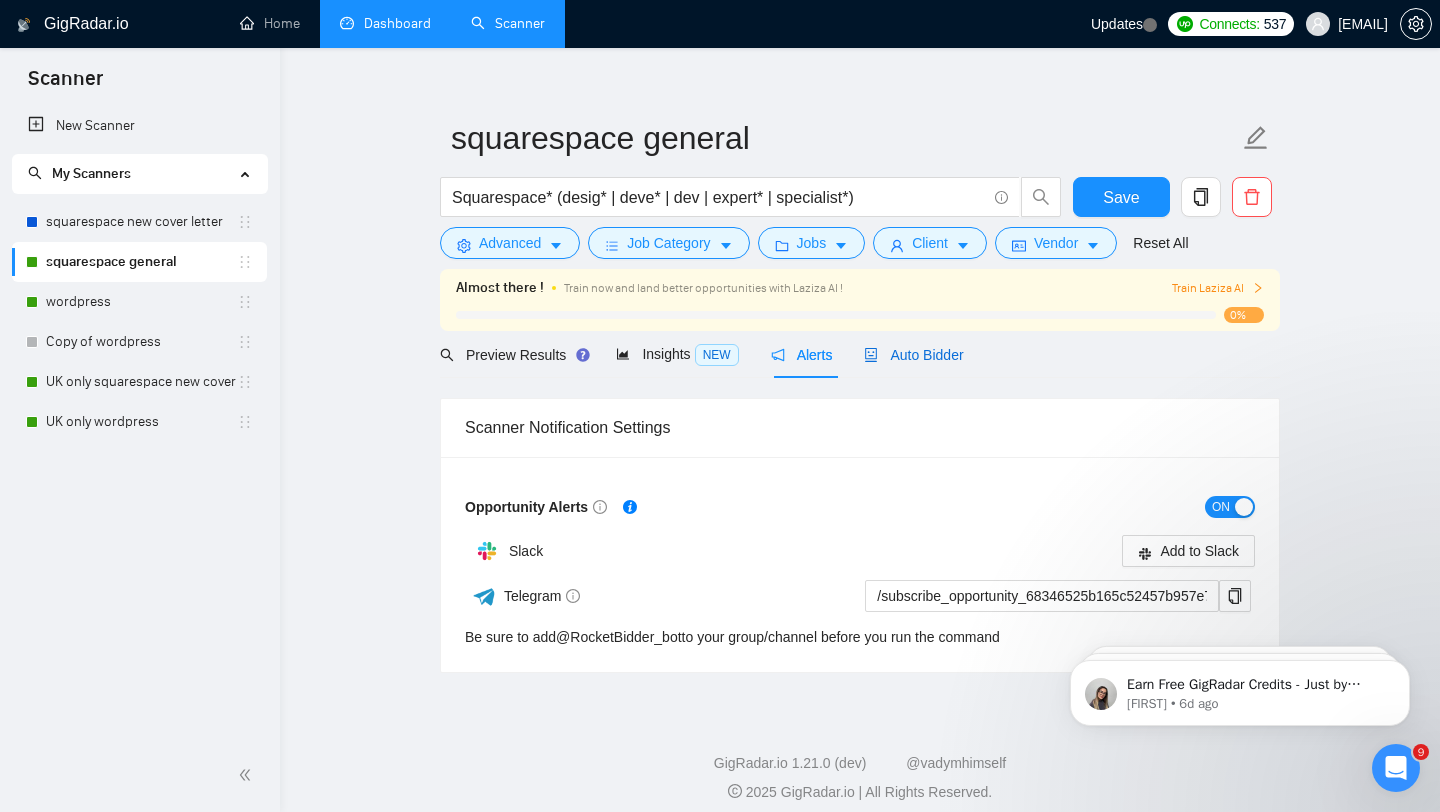 click on "Auto Bidder" at bounding box center (913, 355) 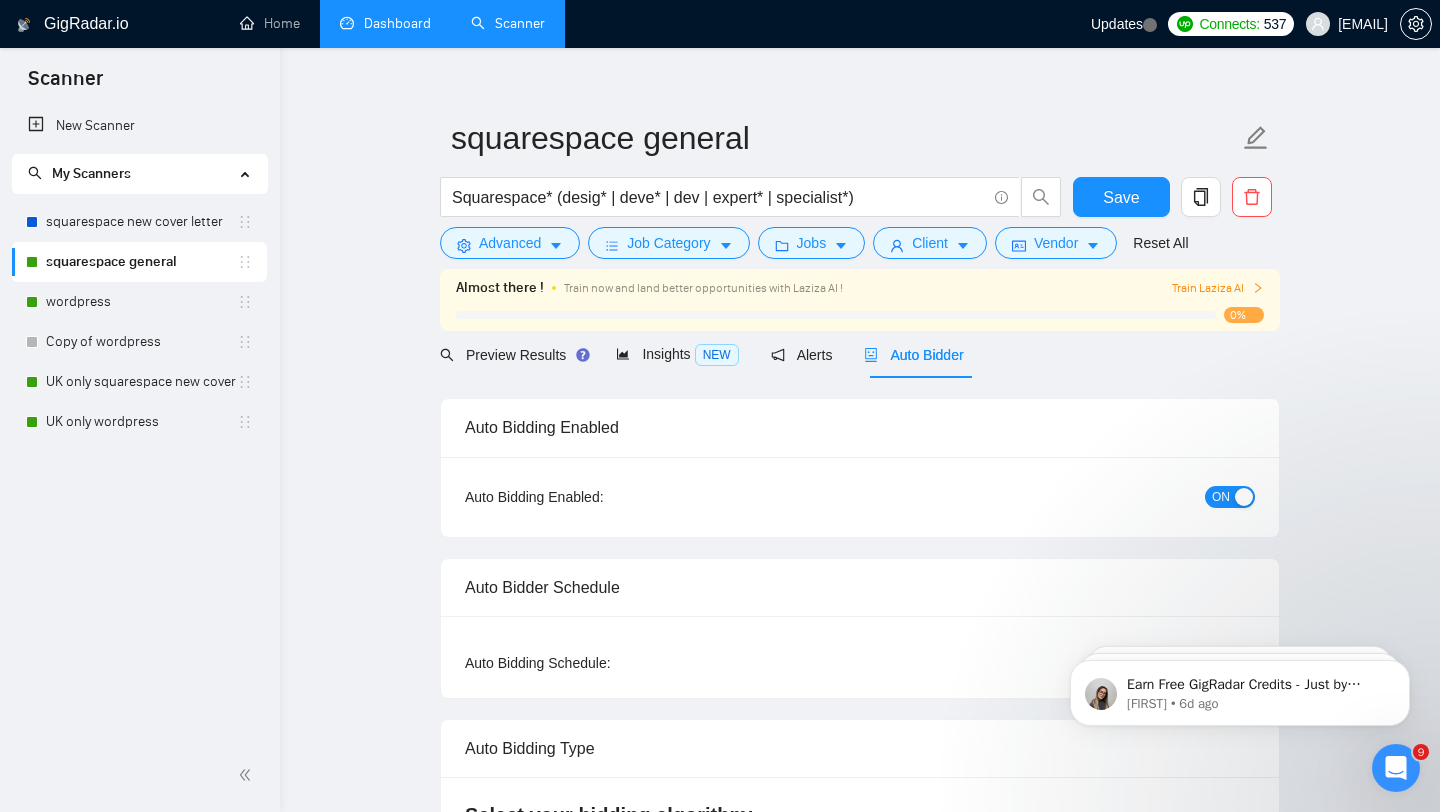 type 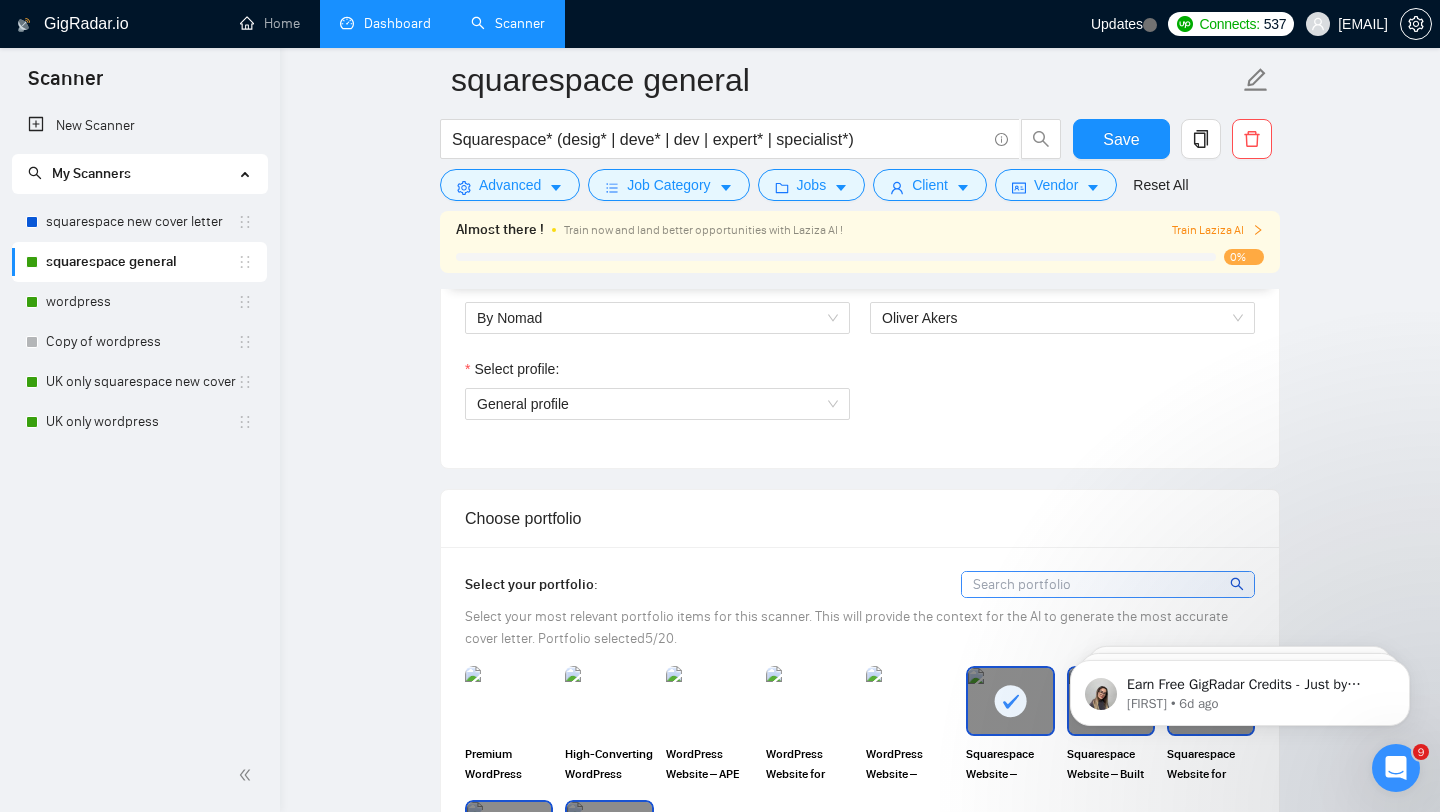 scroll, scrollTop: 1117, scrollLeft: 0, axis: vertical 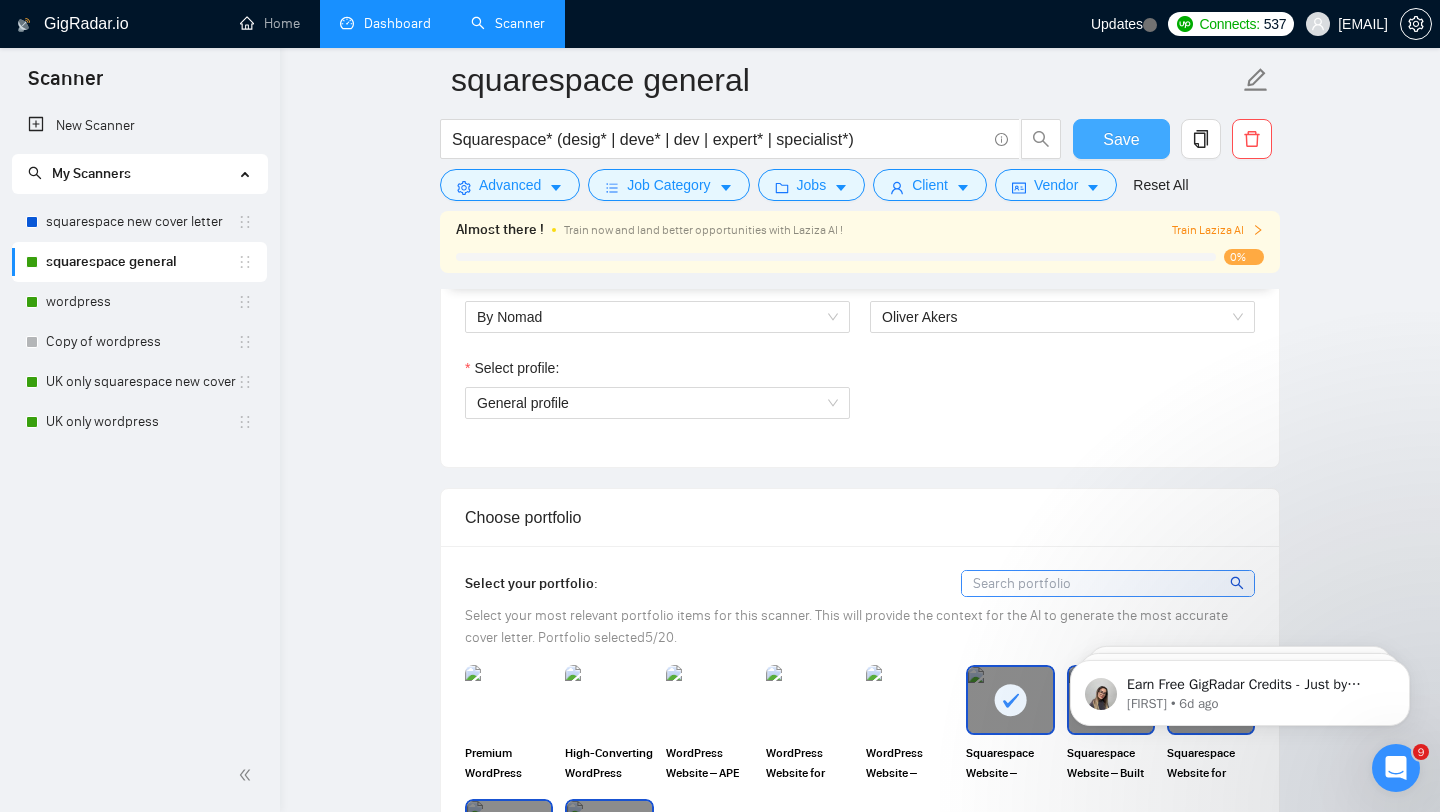 click on "Save" at bounding box center (1121, 139) 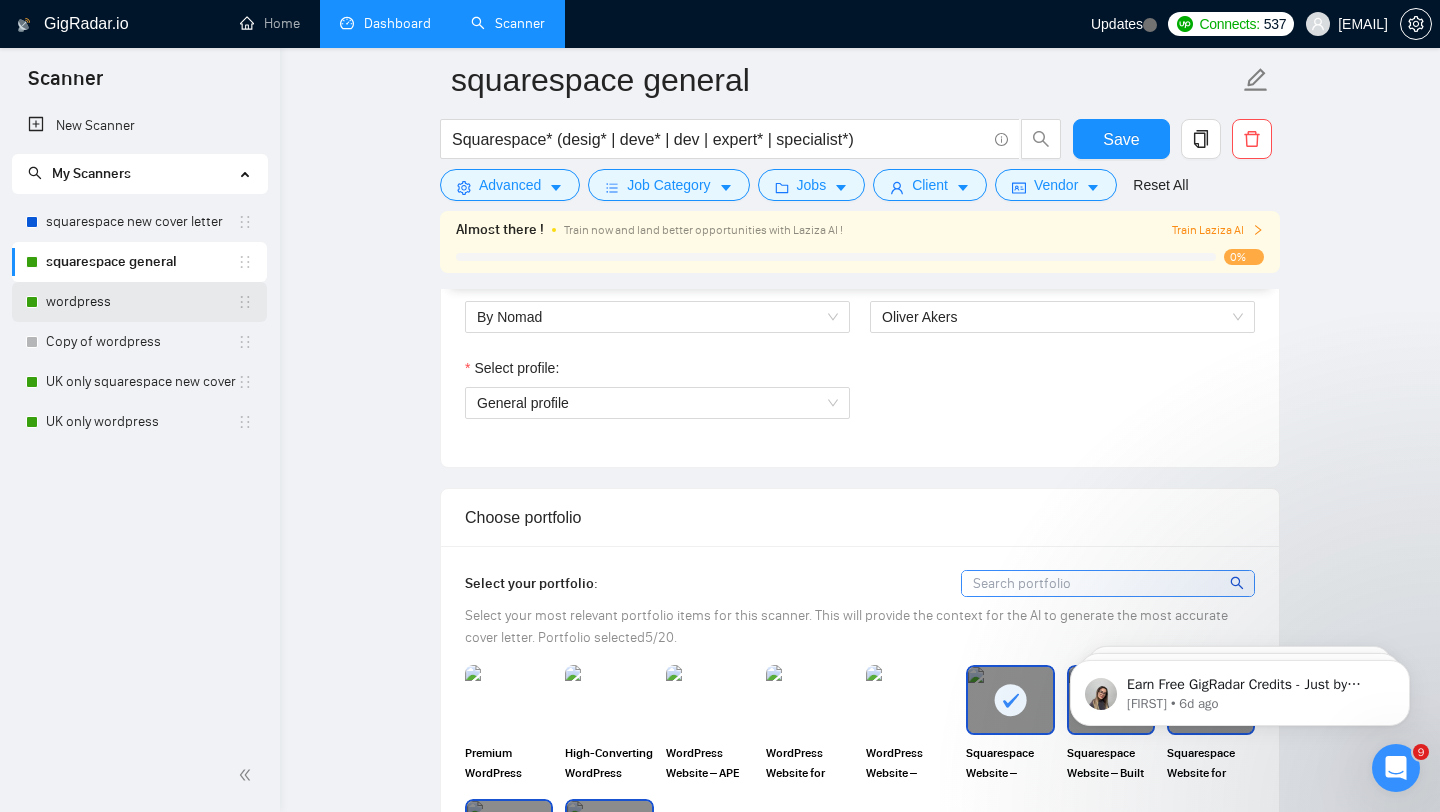click on "wordpress" at bounding box center [141, 302] 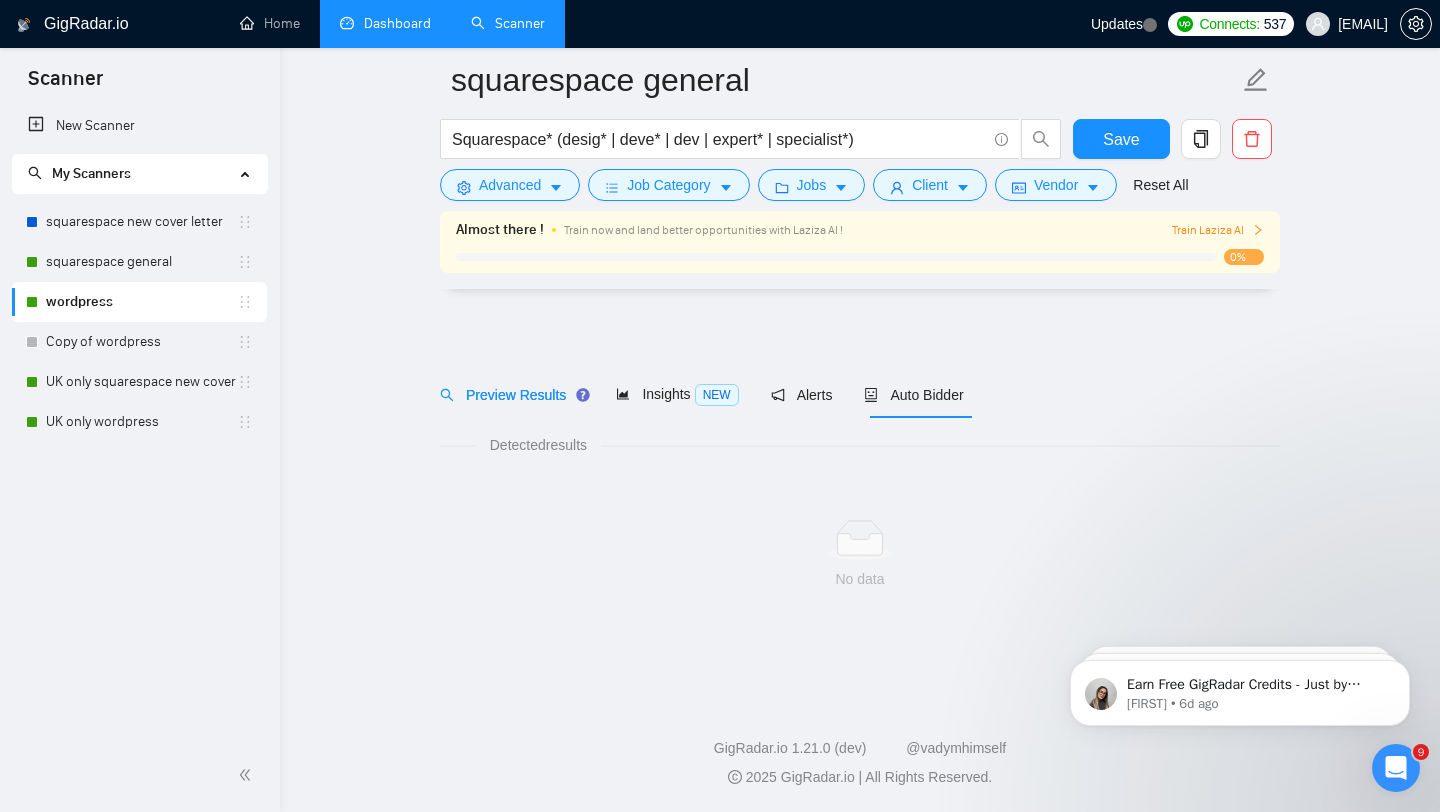 scroll, scrollTop: 0, scrollLeft: 0, axis: both 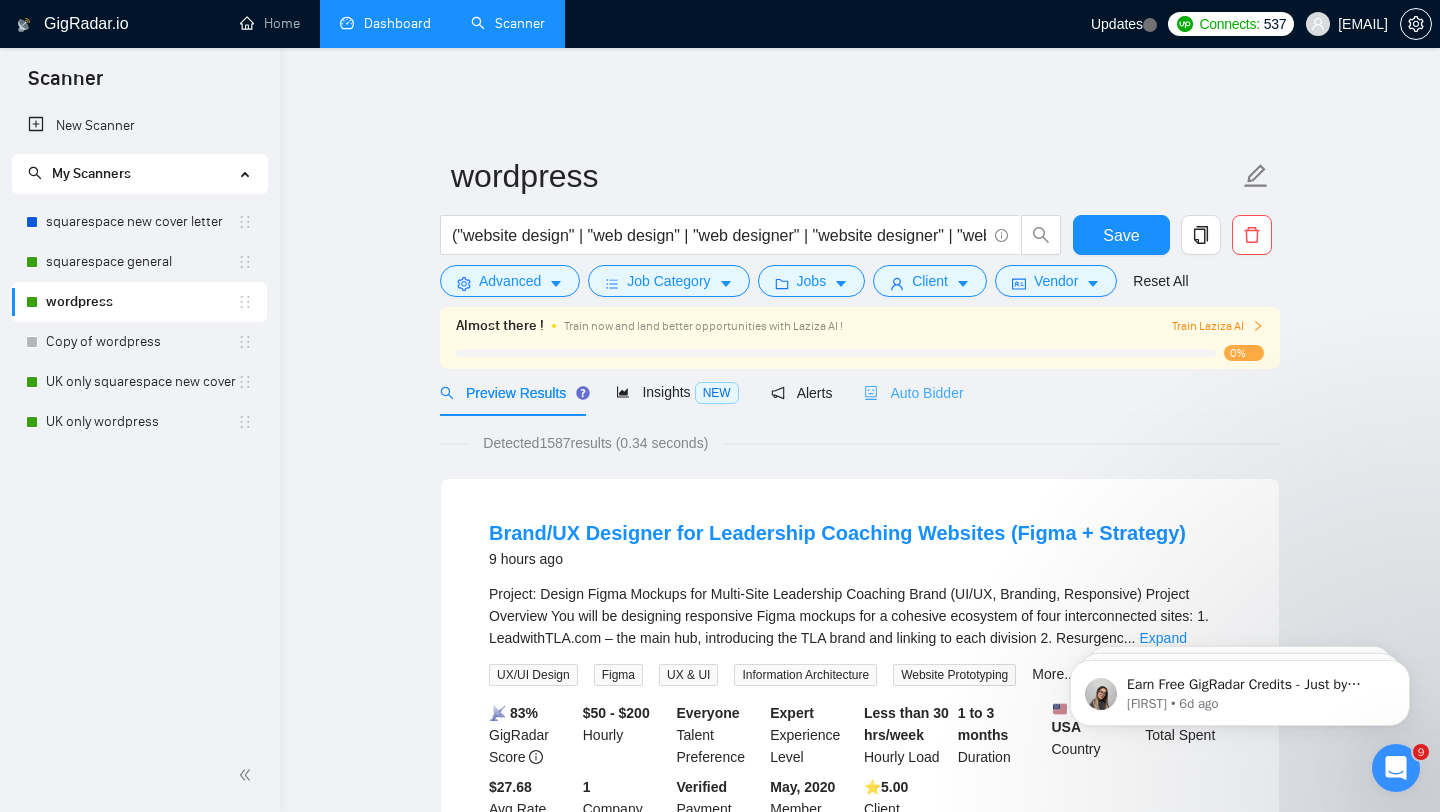 click on "Auto Bidder" at bounding box center (913, 392) 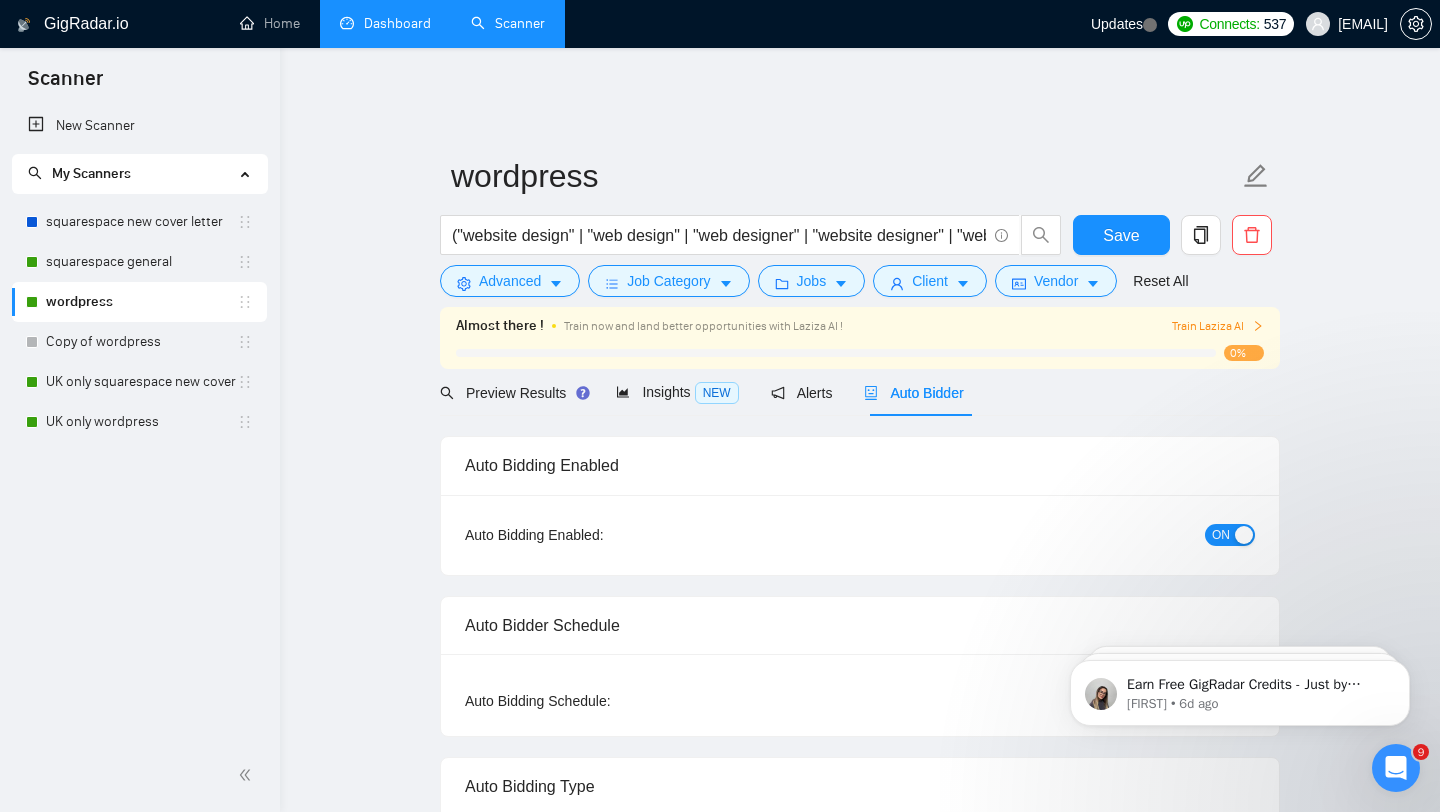 type 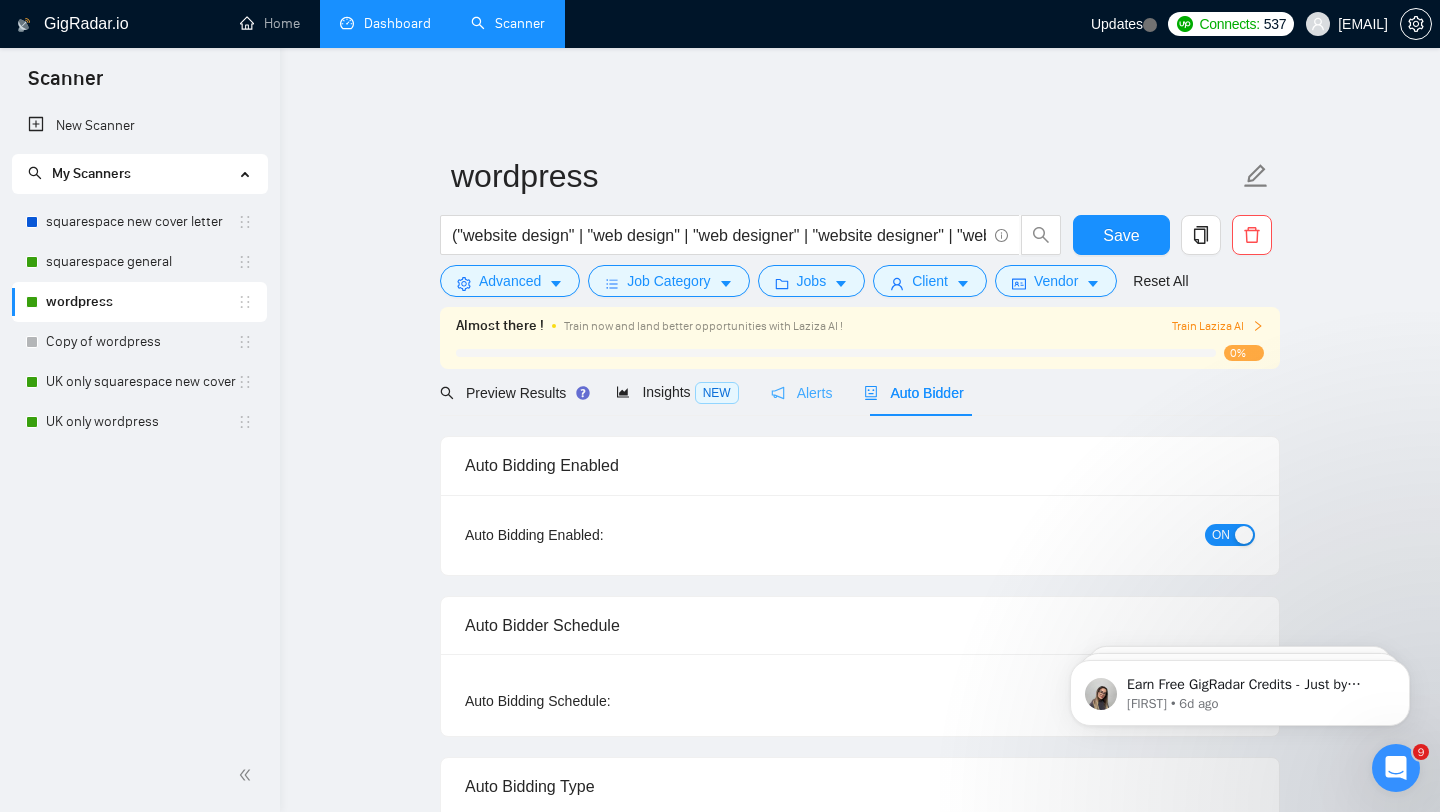 click on "Alerts" at bounding box center [802, 392] 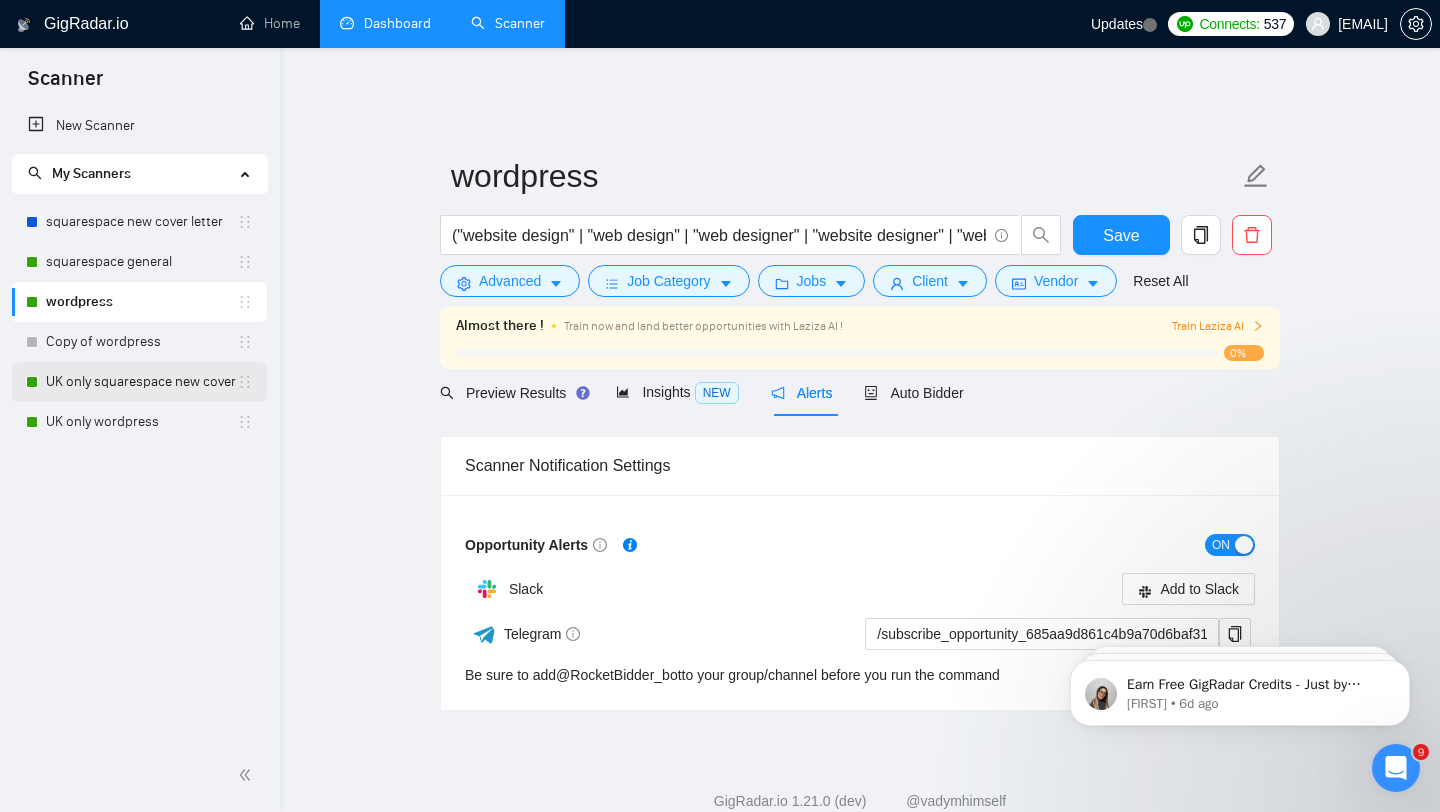 click on "UK only squarespace new cover letter" at bounding box center (141, 382) 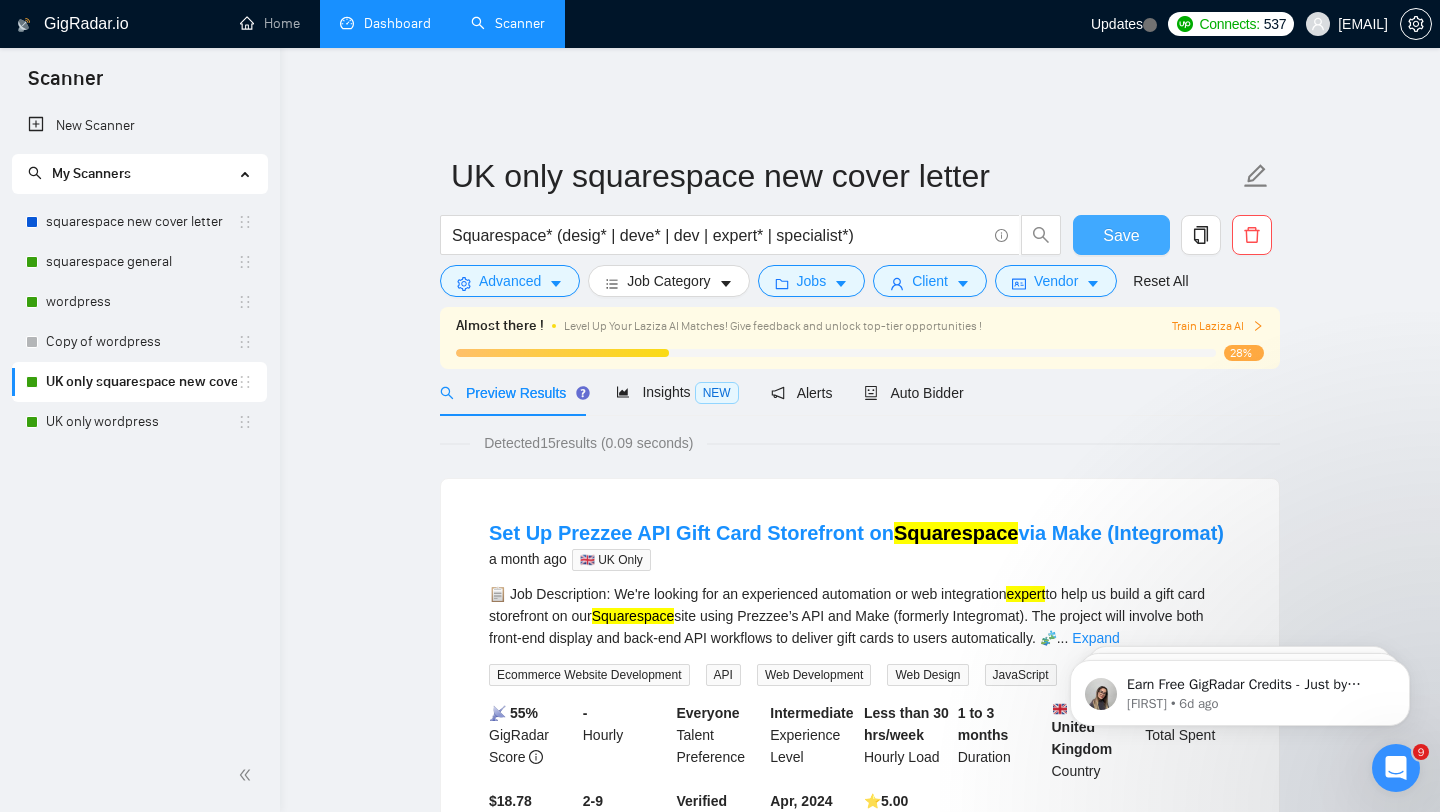 click on "Save" at bounding box center [1121, 235] 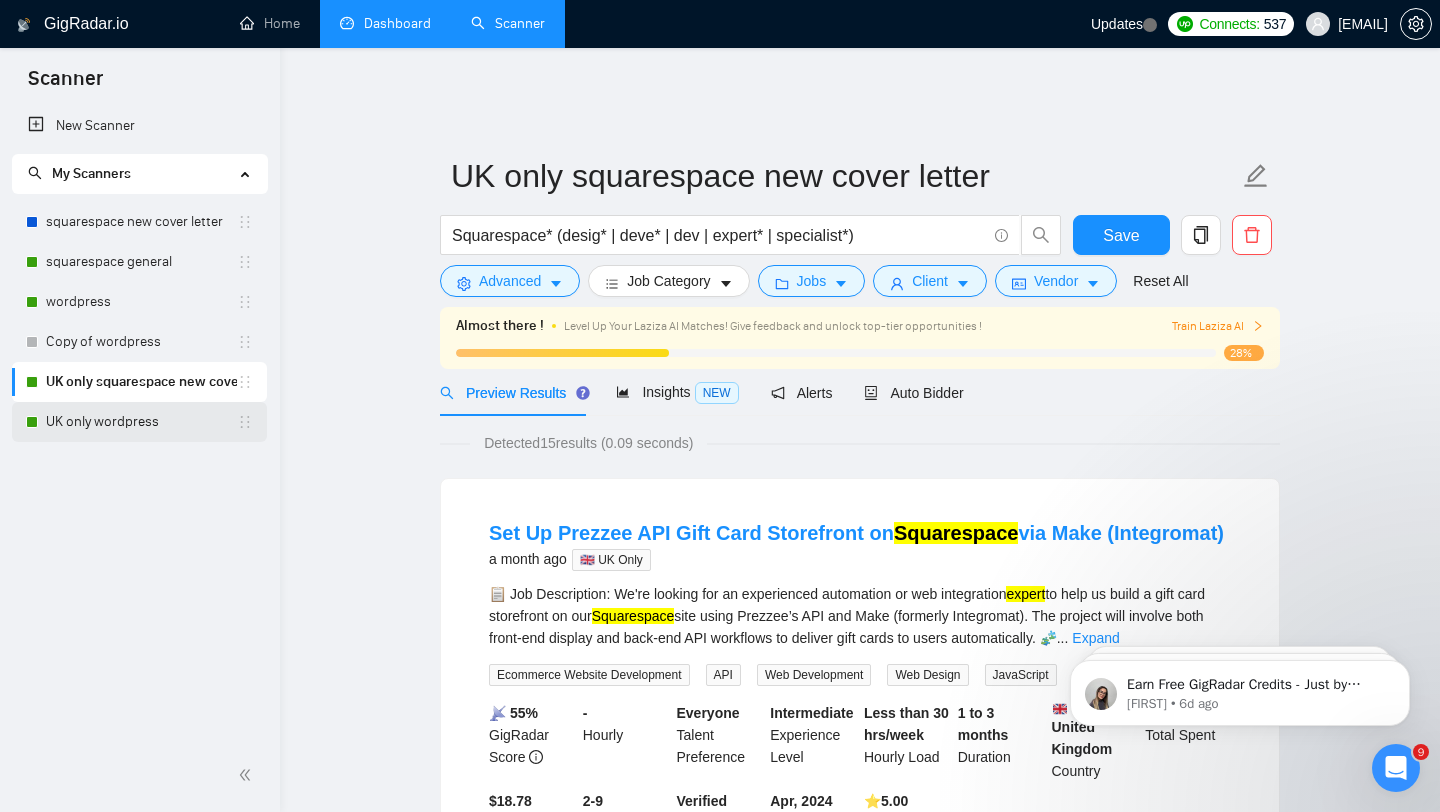 click on "UK only wordpress" at bounding box center (141, 422) 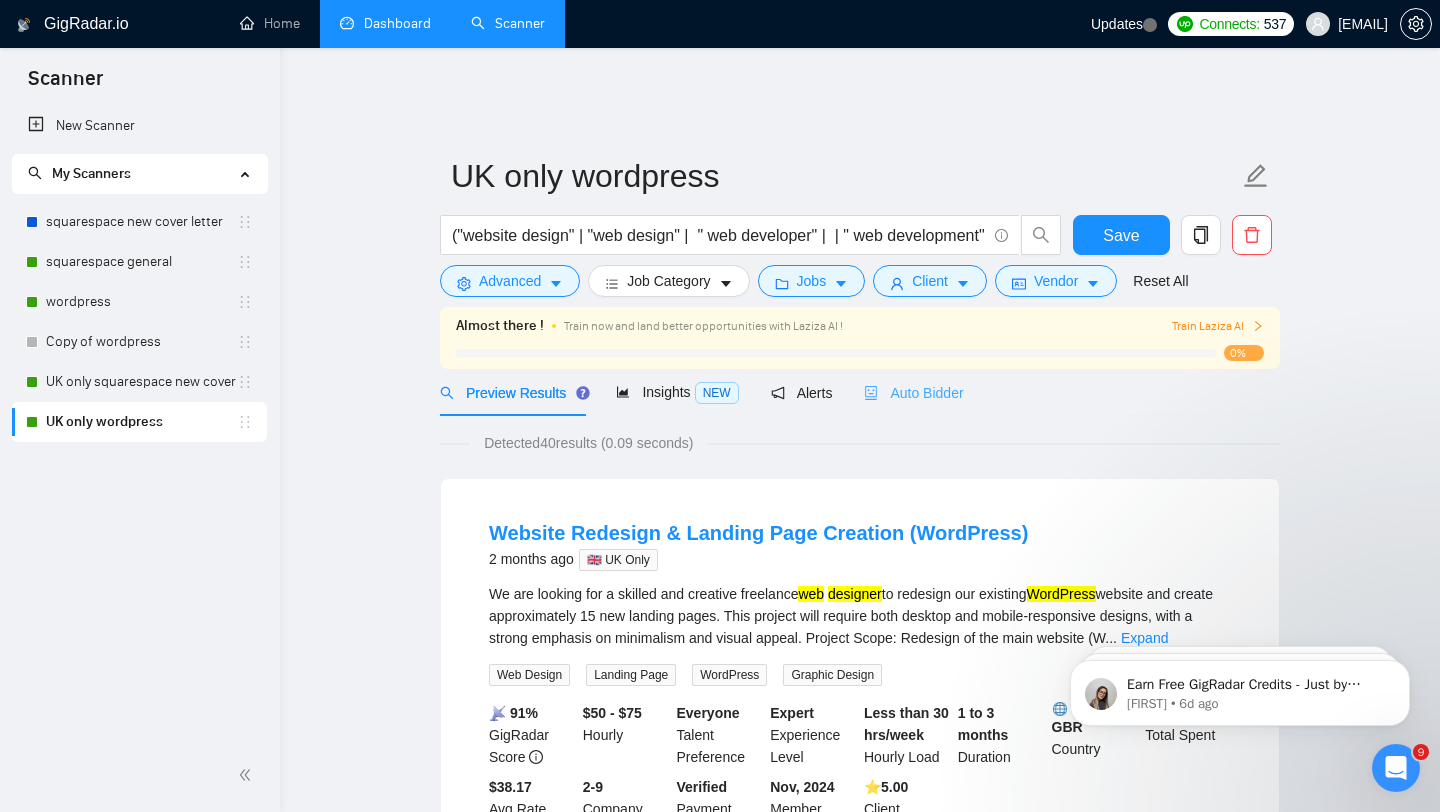 click on "Auto Bidder" at bounding box center (913, 392) 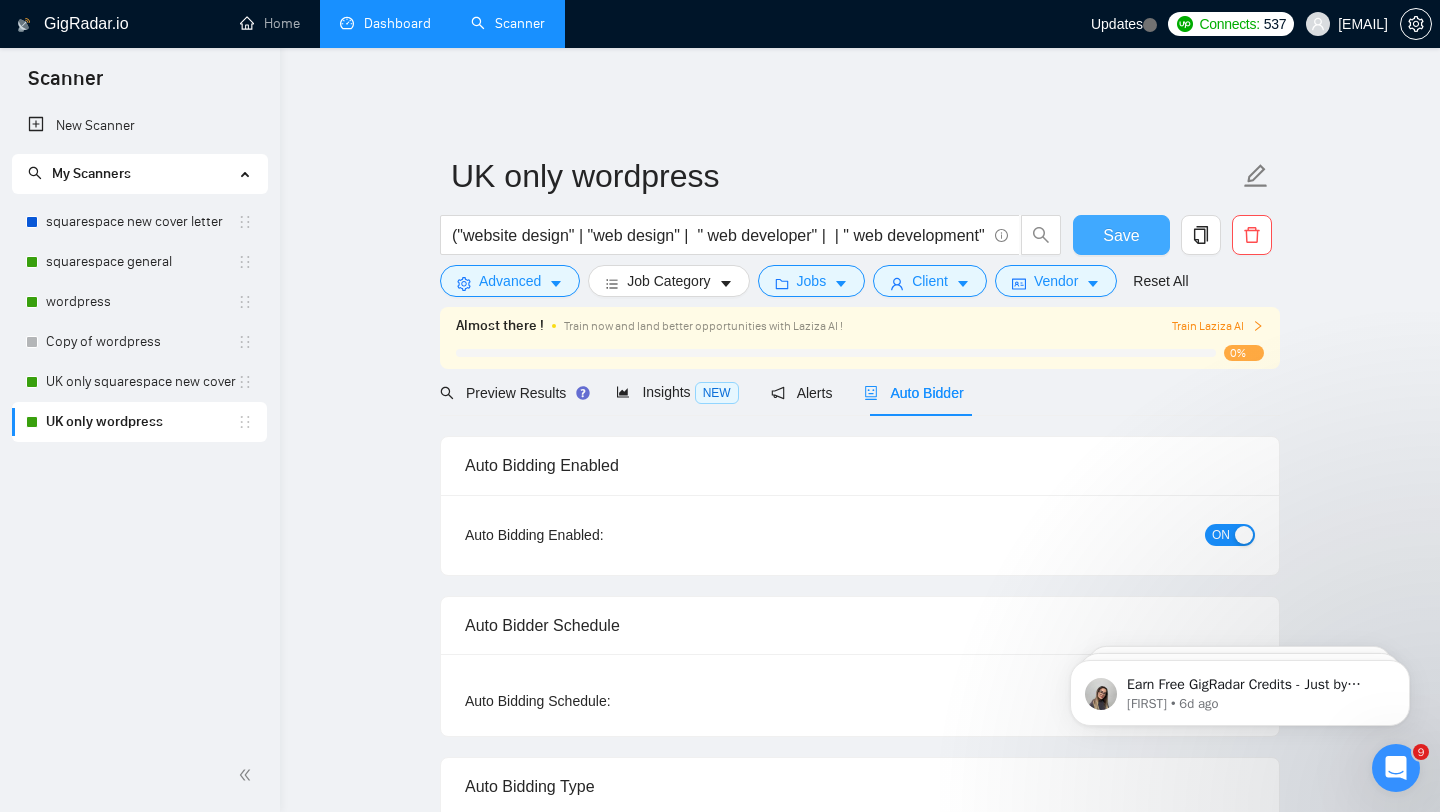 click on "Save" at bounding box center (1121, 235) 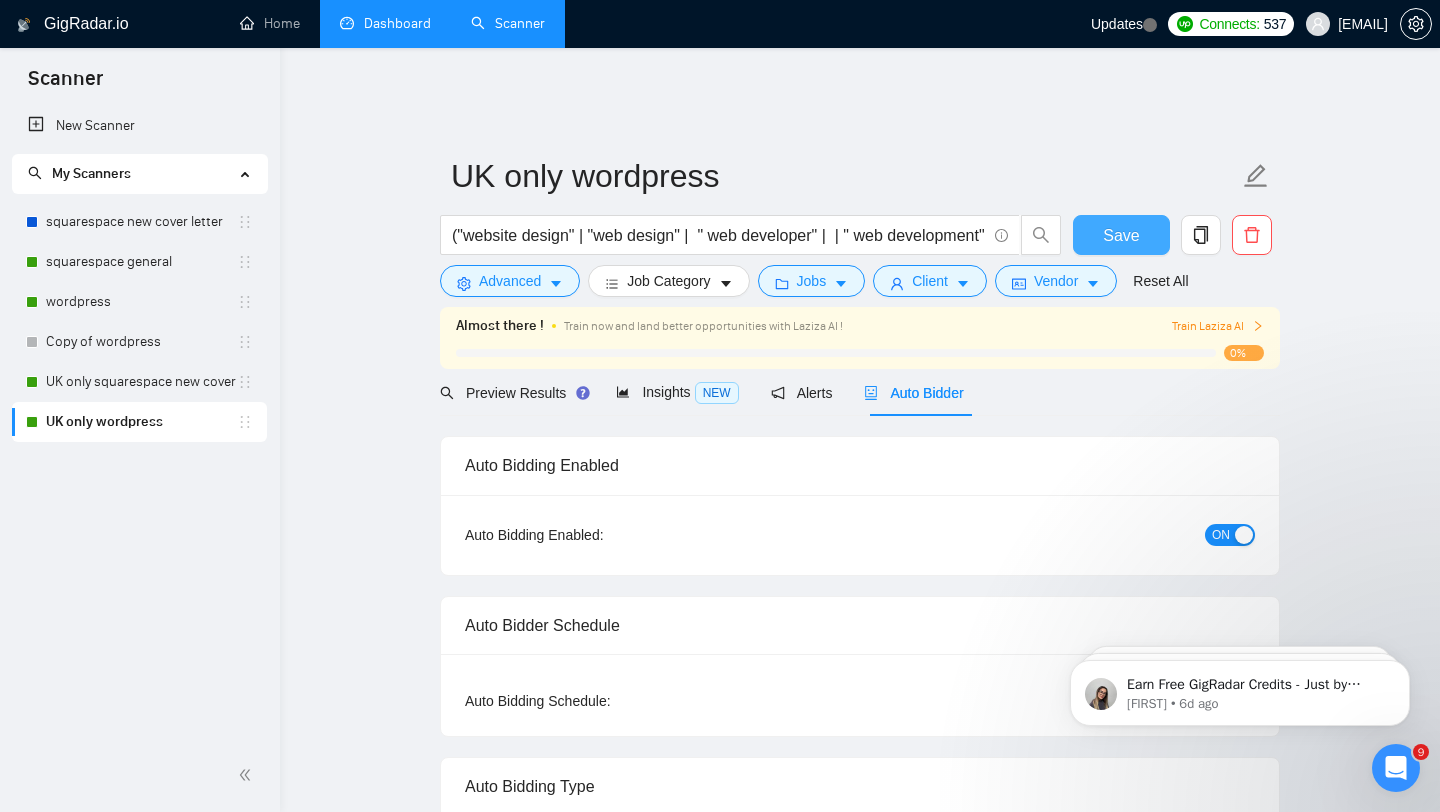 click on "Save" at bounding box center [1121, 235] 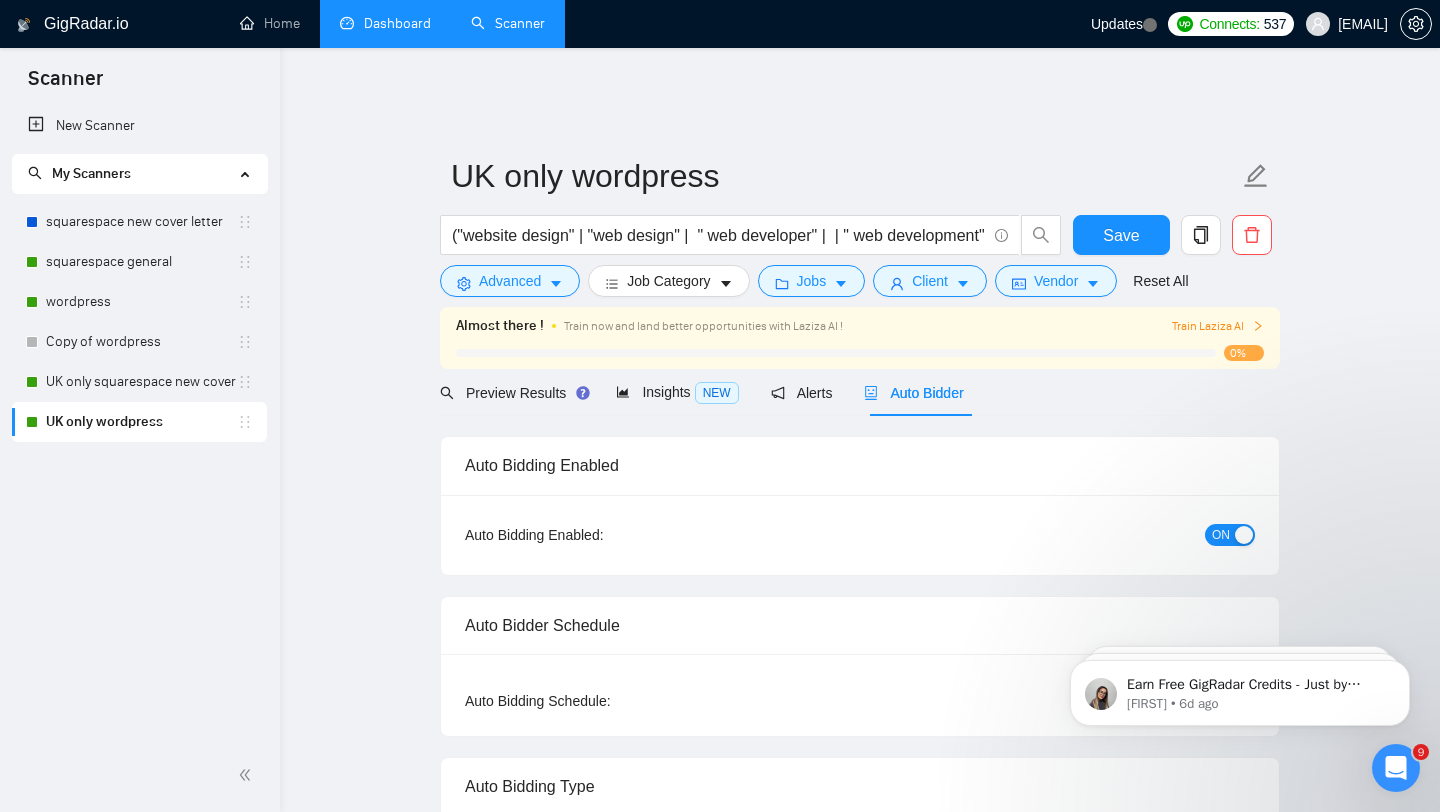 type 